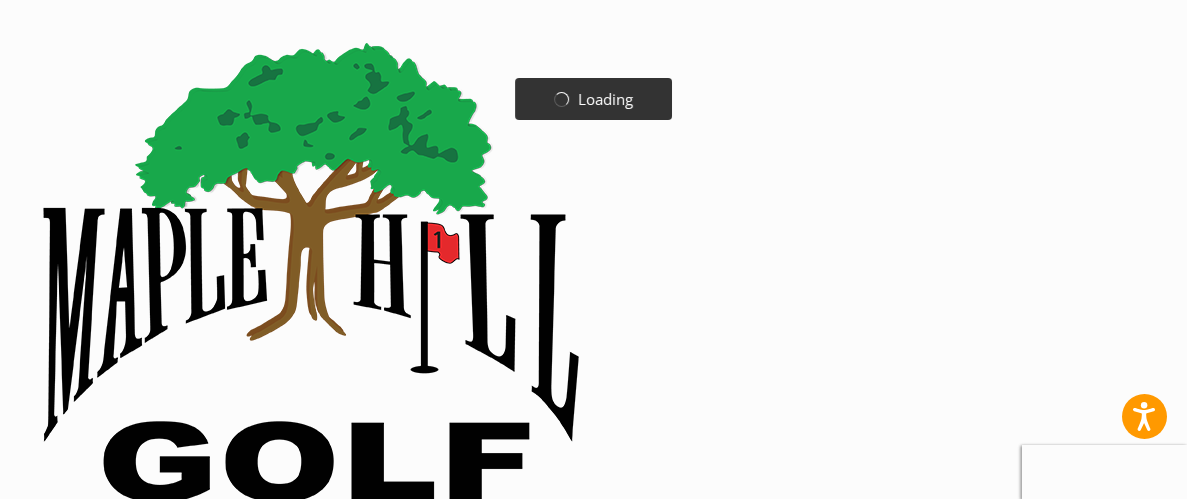 scroll, scrollTop: 0, scrollLeft: 0, axis: both 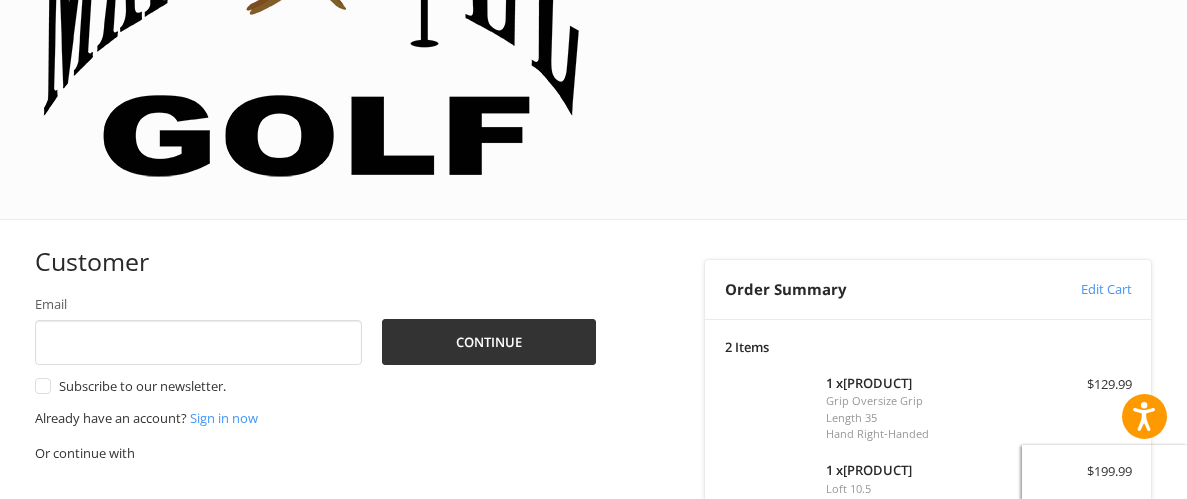 click on "Coupon Code" at bounding box center (766, 684) 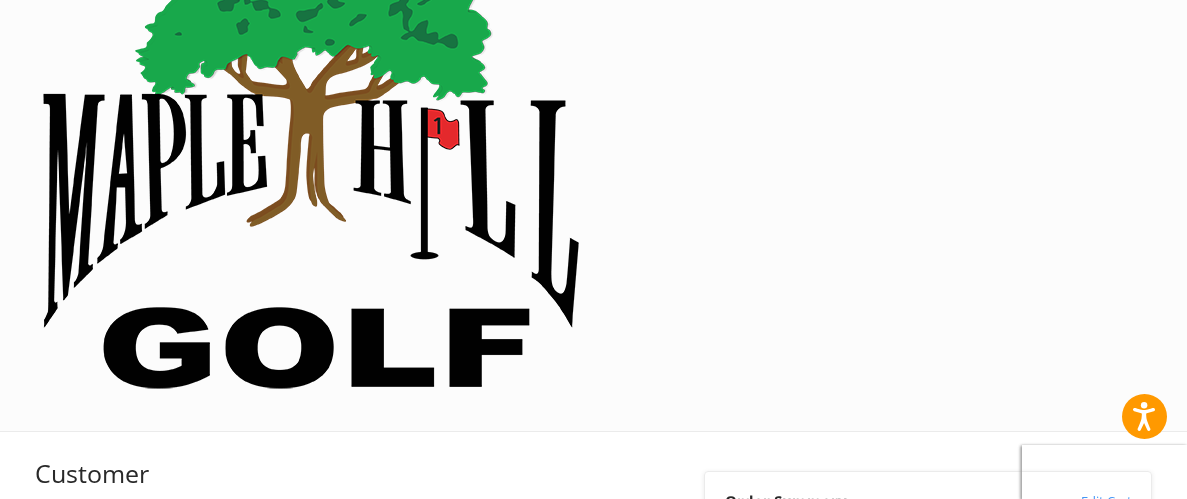 scroll, scrollTop: 115, scrollLeft: 0, axis: vertical 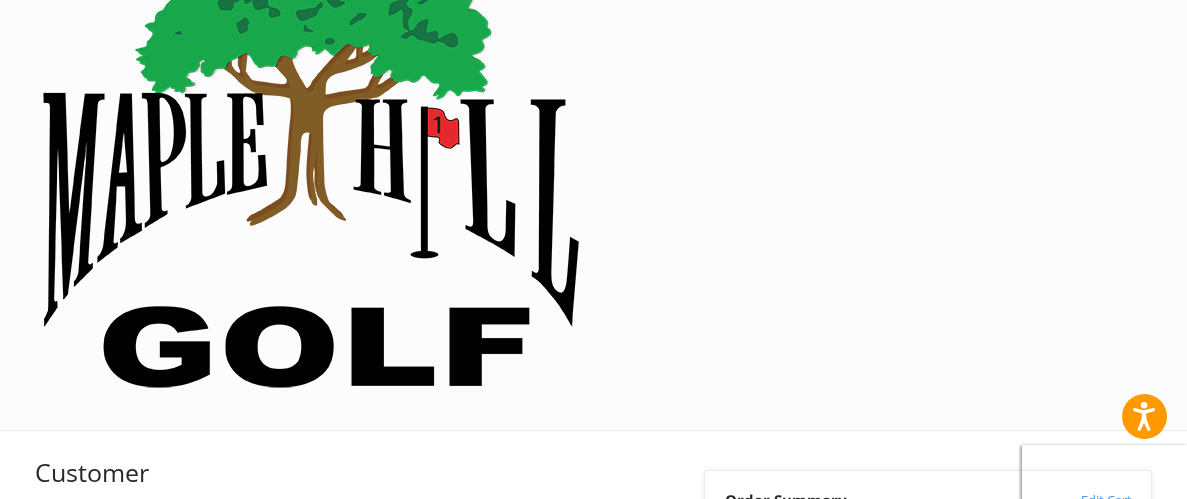 click on "[PRODUCT]" at bounding box center (925, 750) 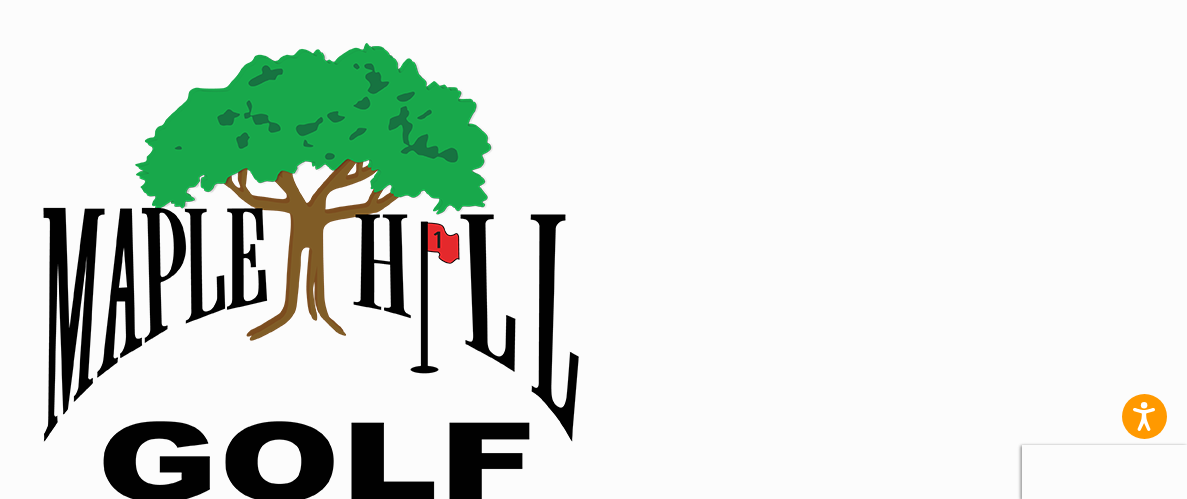 click on "Email" at bounding box center (199, 668) 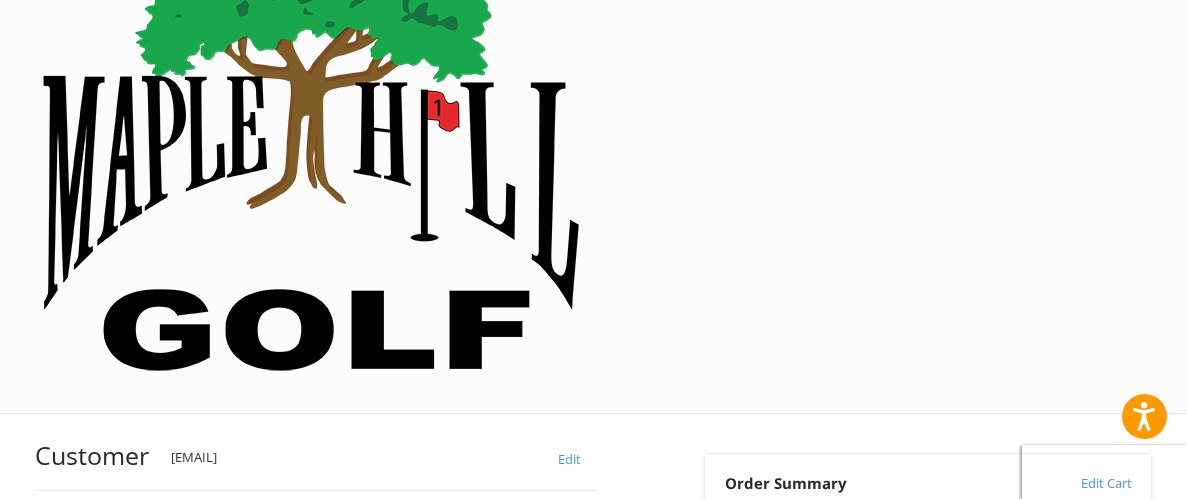 scroll, scrollTop: 136, scrollLeft: 0, axis: vertical 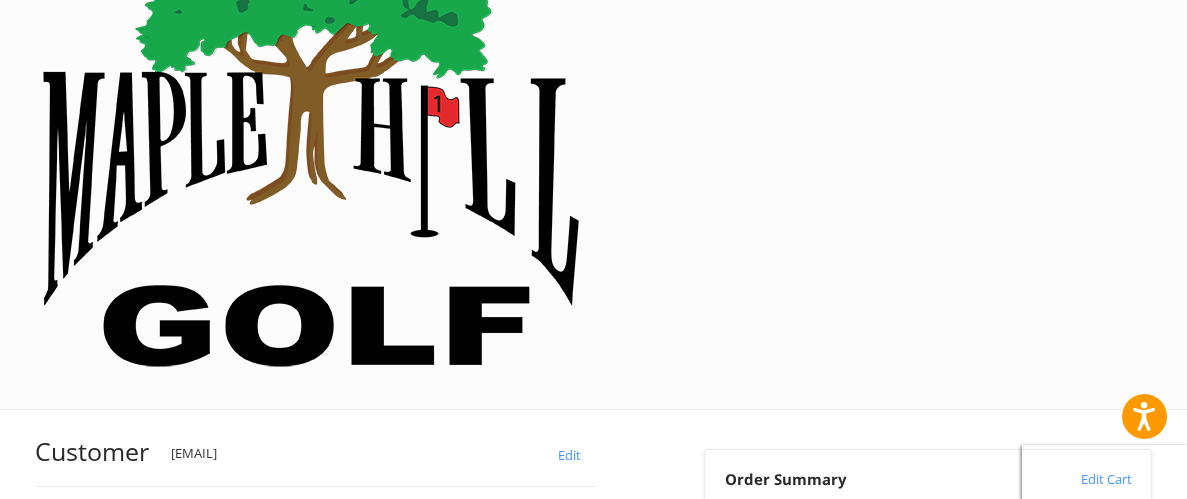 click on "First Name" at bounding box center [170, 641] 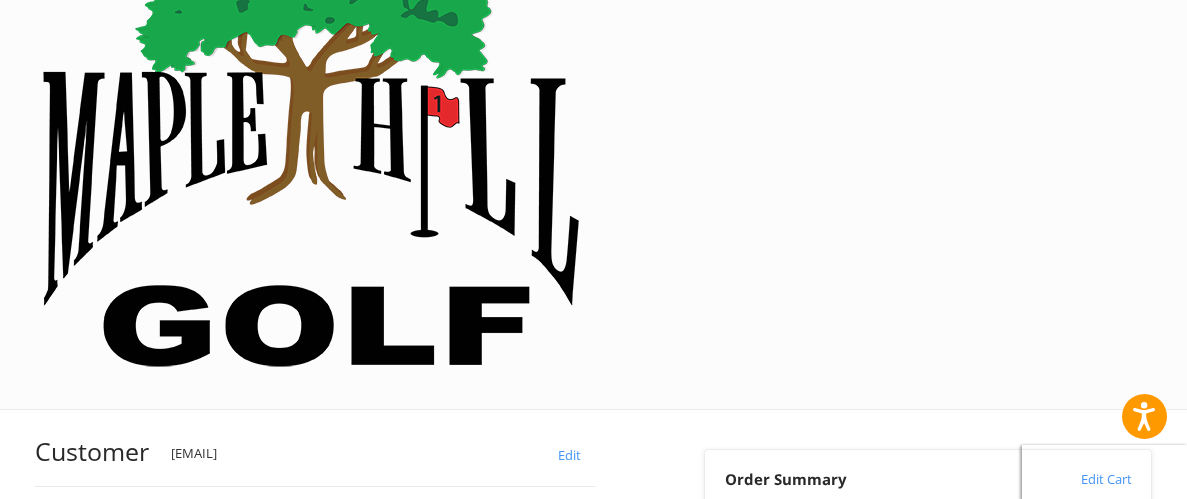 type on "**********" 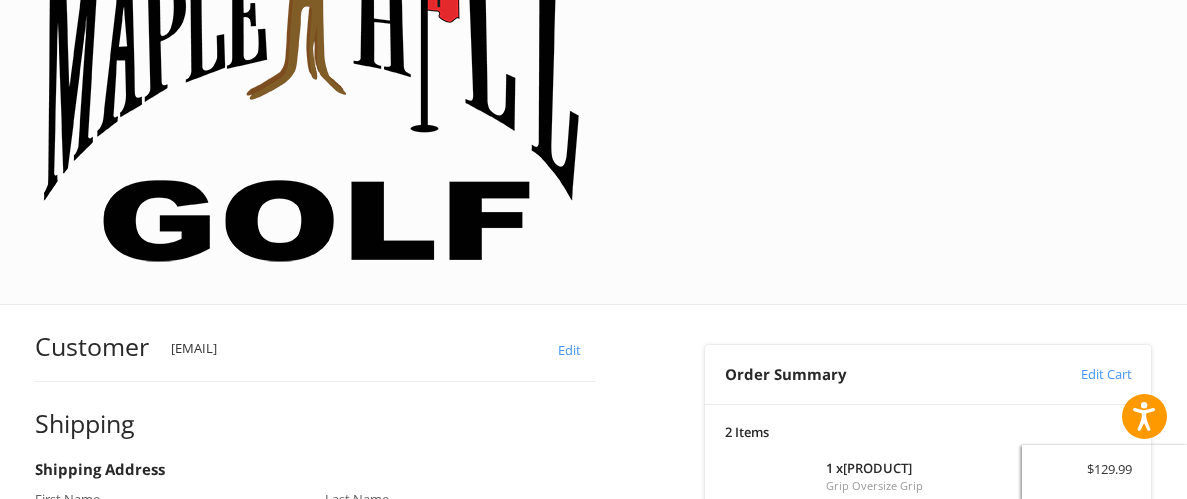 scroll, scrollTop: 242, scrollLeft: 0, axis: vertical 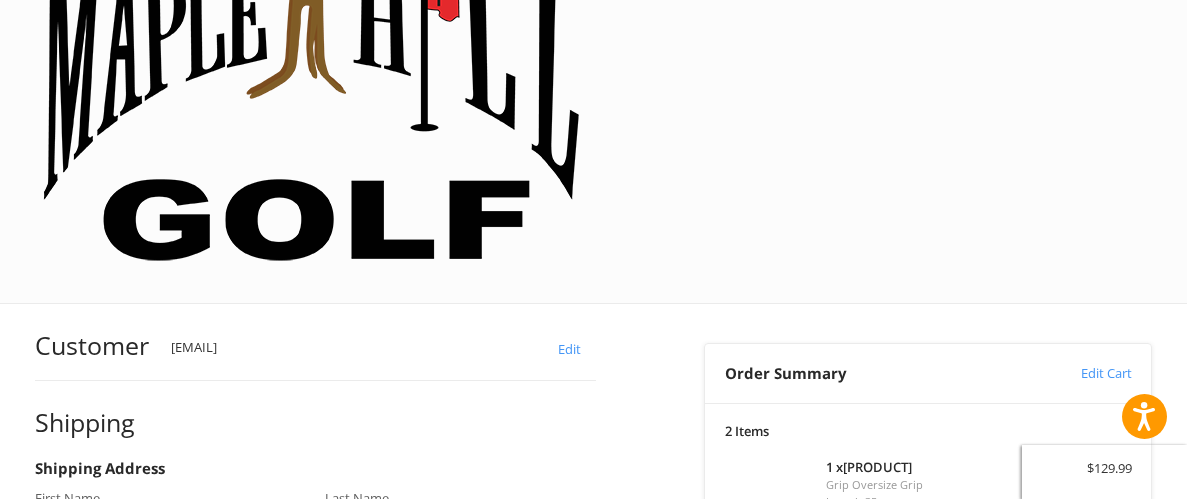 type on "**********" 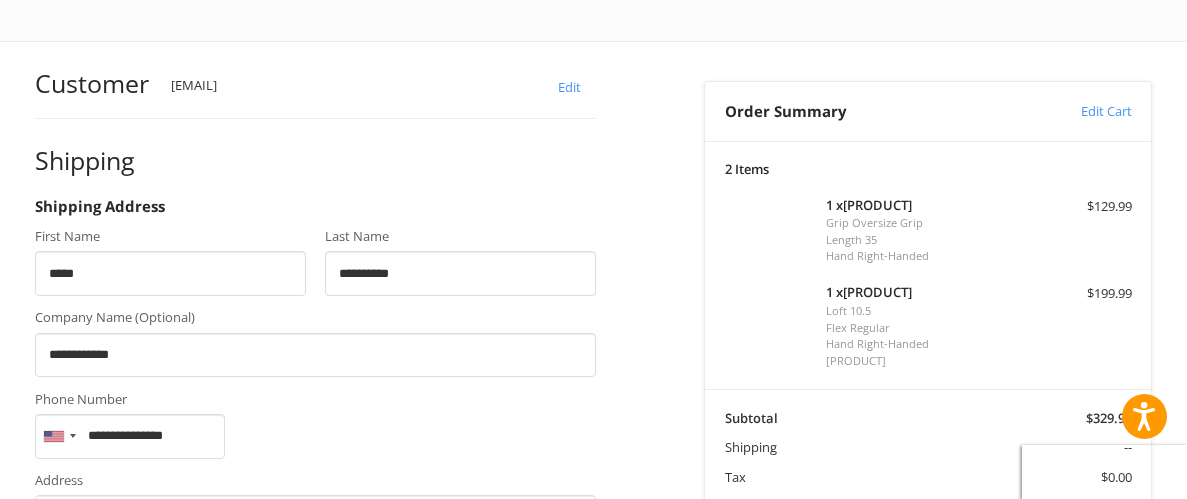 scroll, scrollTop: 542, scrollLeft: 0, axis: vertical 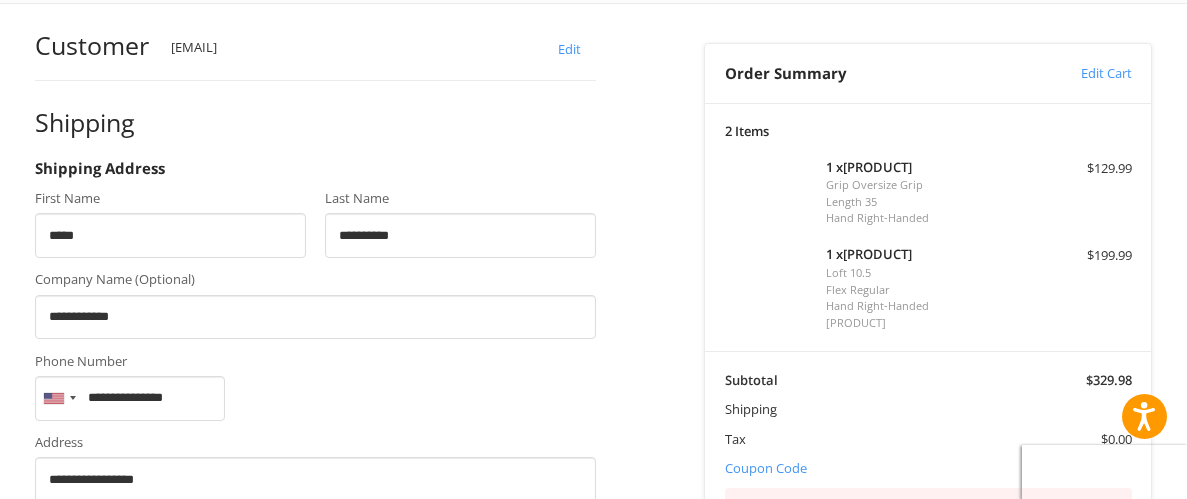 type on "**********" 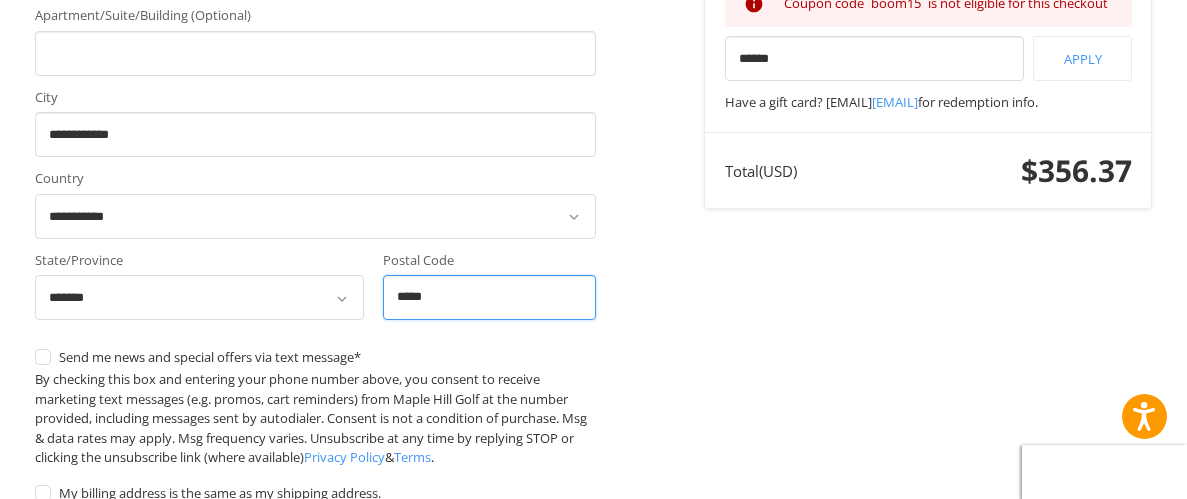 scroll, scrollTop: 1064, scrollLeft: 0, axis: vertical 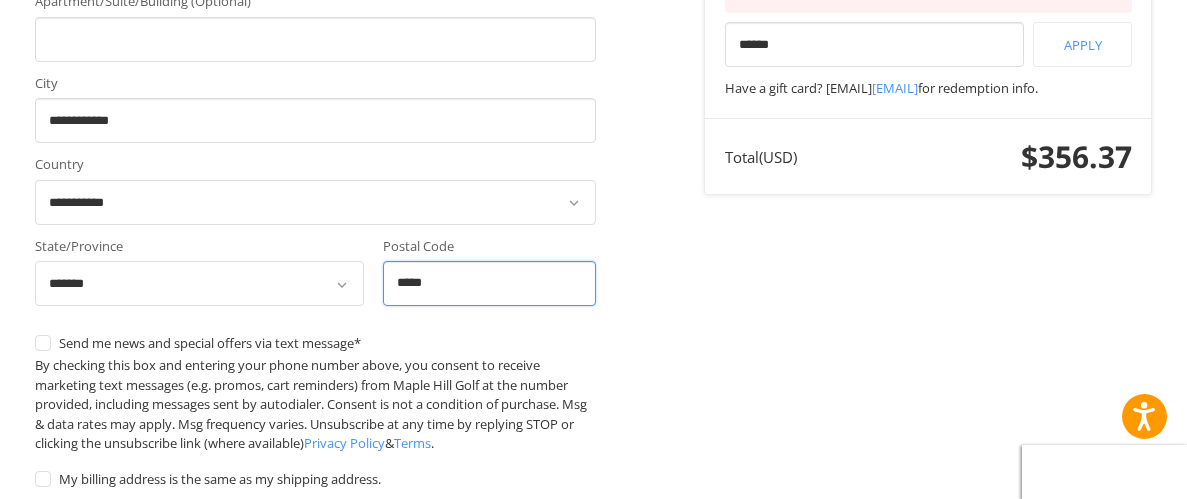 type on "*****" 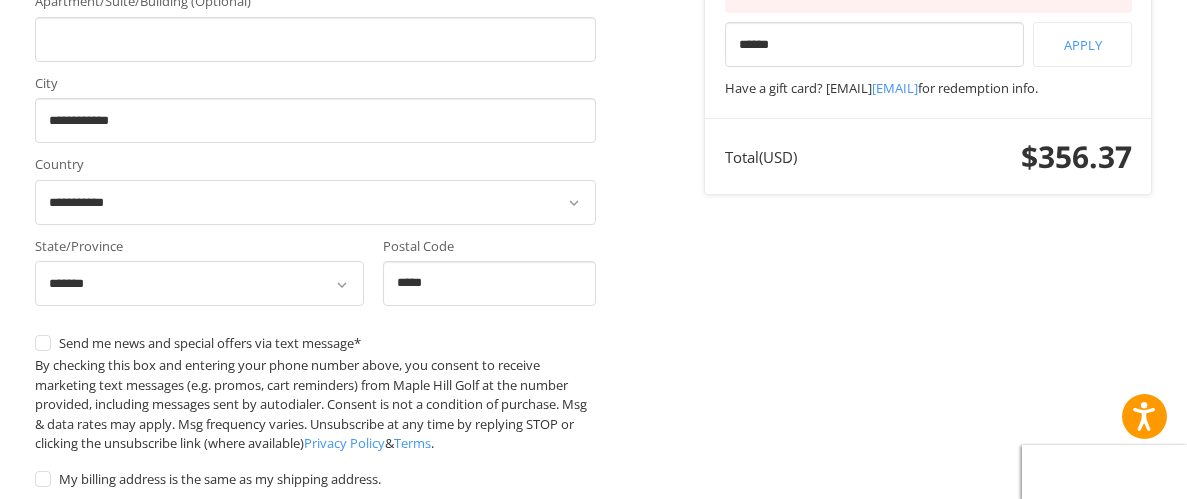 click on "Continue" at bounding box center [98, 775] 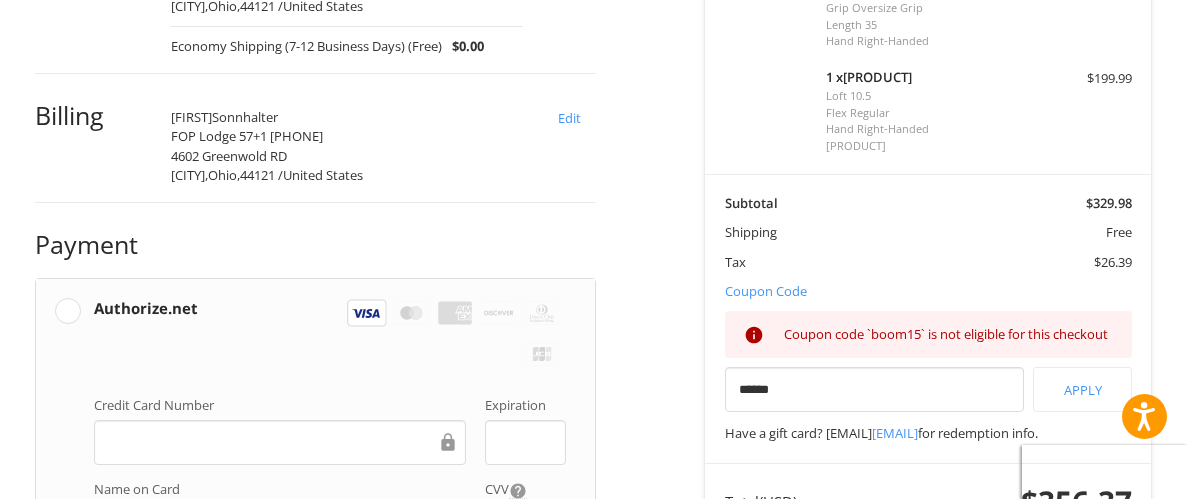 scroll, scrollTop: 718, scrollLeft: 0, axis: vertical 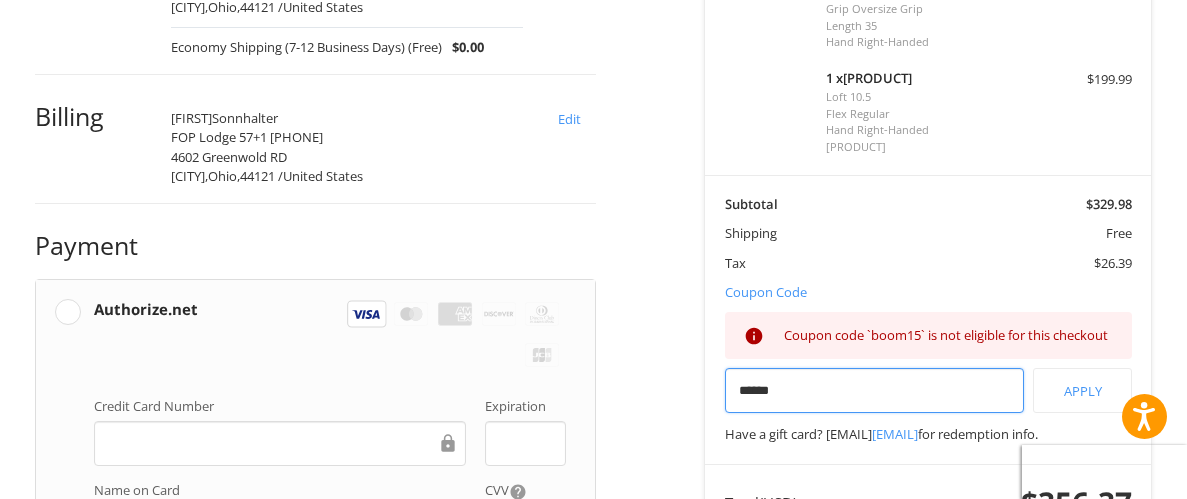 drag, startPoint x: 798, startPoint y: 76, endPoint x: 734, endPoint y: 83, distance: 64.381676 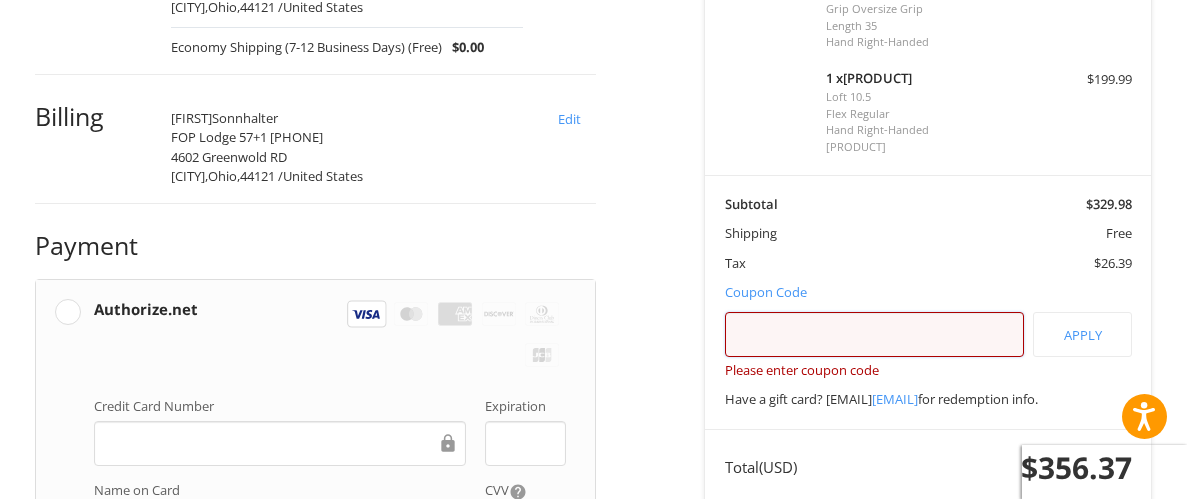 type 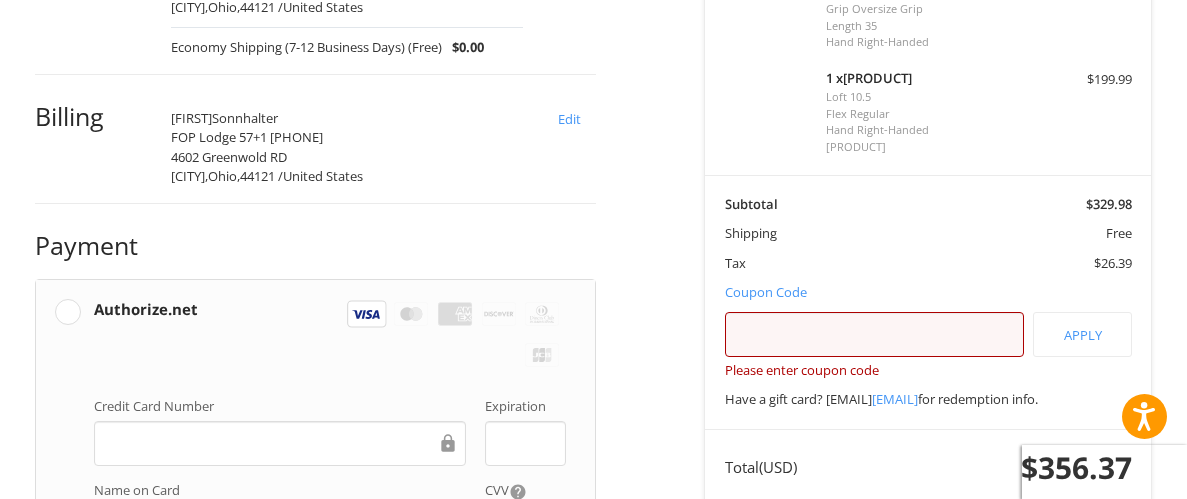click on "Coupon Code" at bounding box center (76, 877) 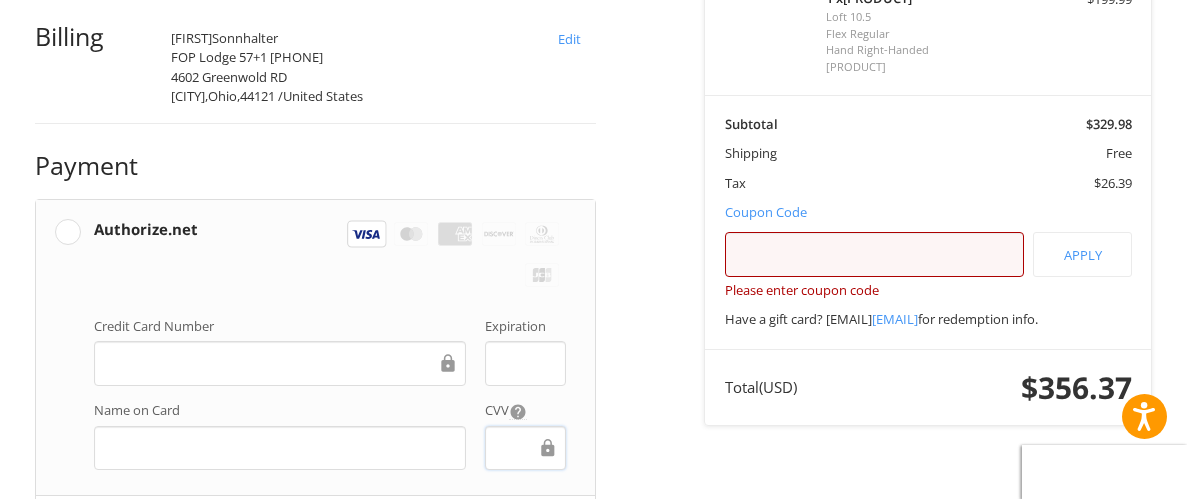 scroll, scrollTop: 806, scrollLeft: 0, axis: vertical 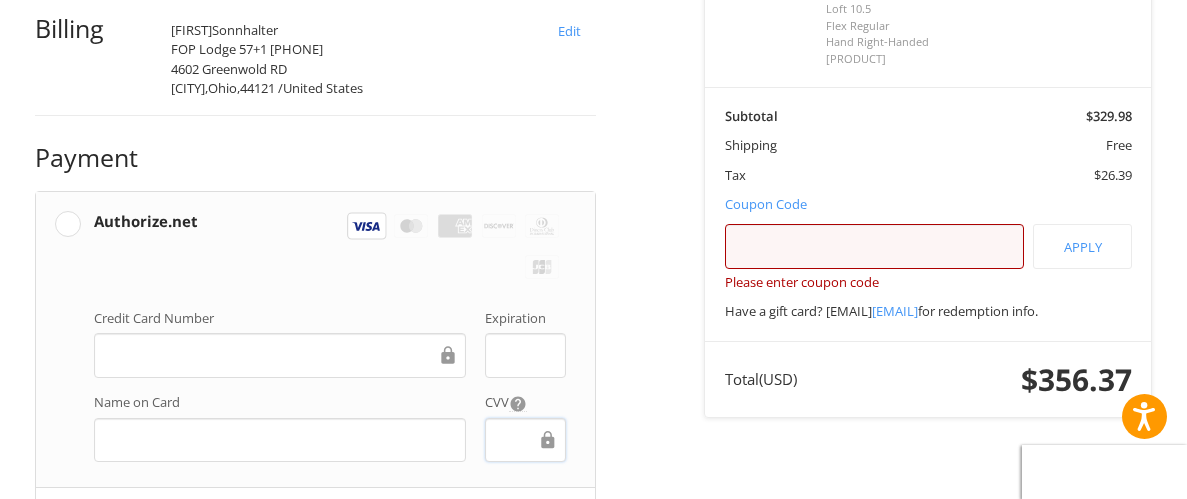 click at bounding box center [261, 831] 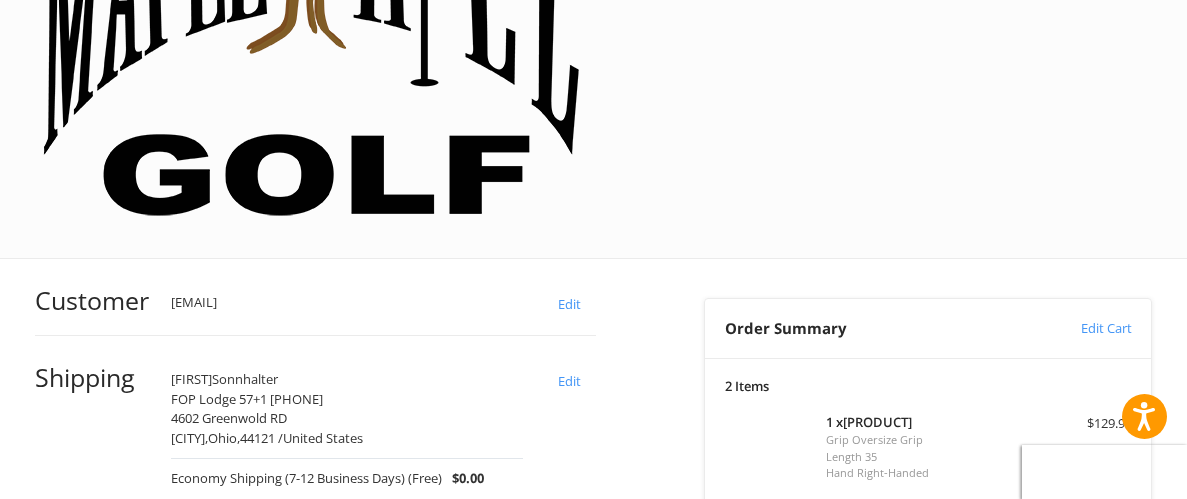 scroll, scrollTop: 277, scrollLeft: 0, axis: vertical 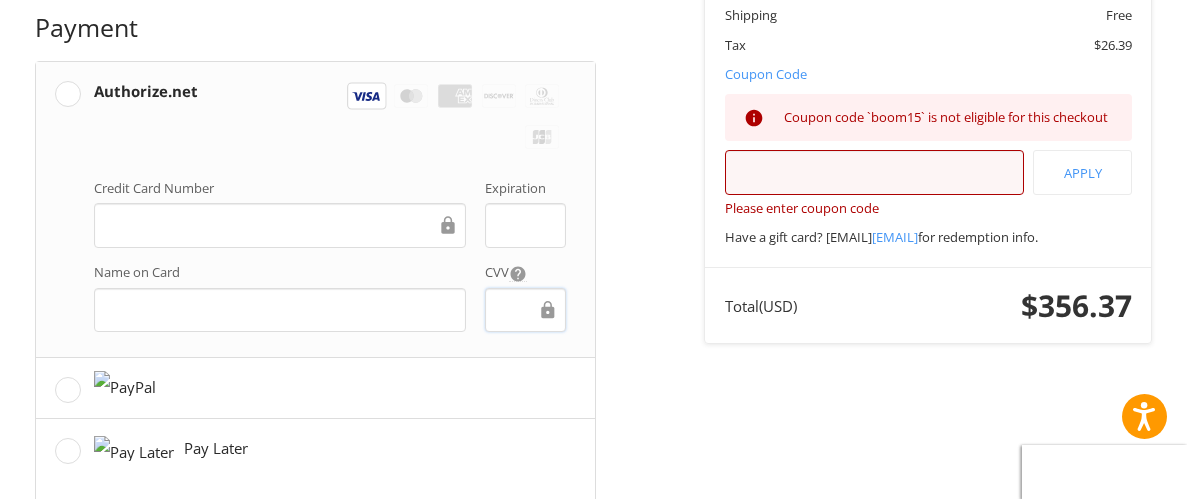 click on "Place Order" at bounding box center (316, 835) 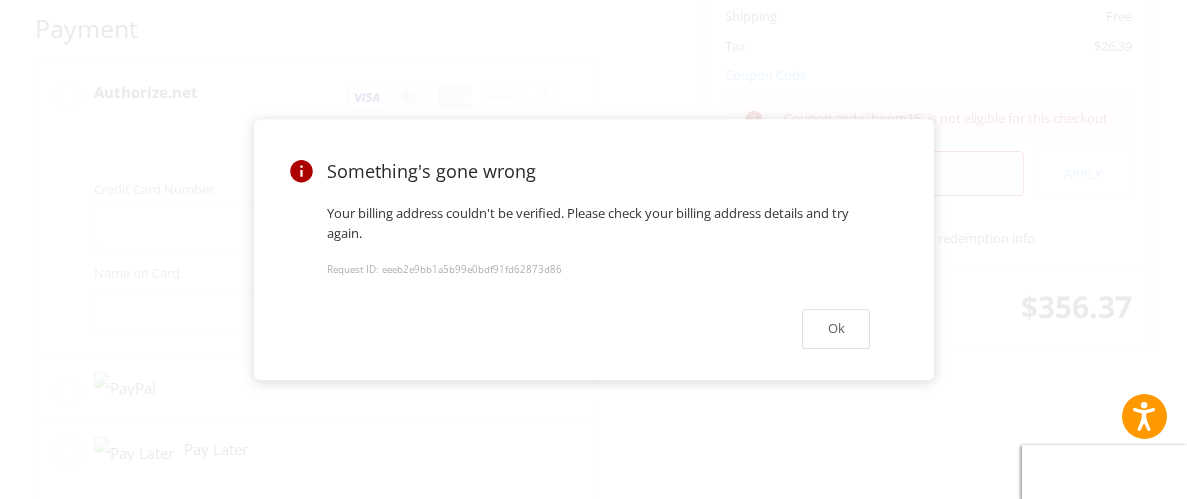 scroll, scrollTop: 936, scrollLeft: 0, axis: vertical 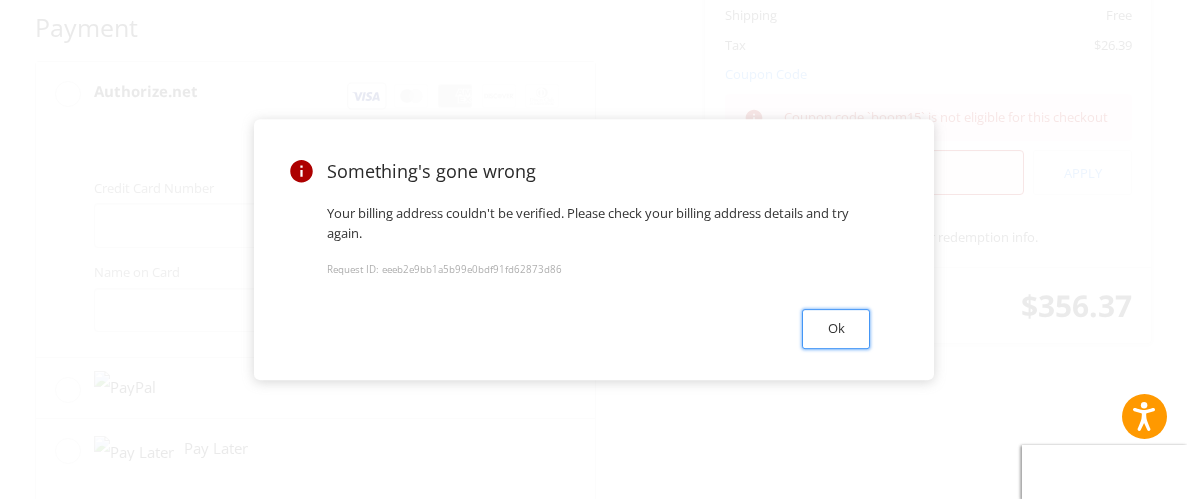 click on "Ok" at bounding box center (836, 328) 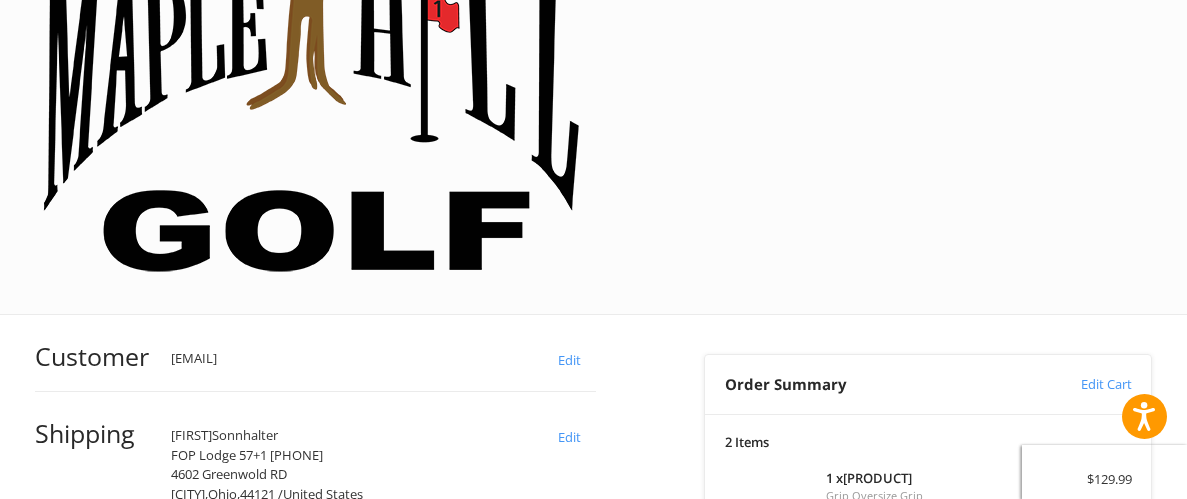 scroll, scrollTop: 230, scrollLeft: 0, axis: vertical 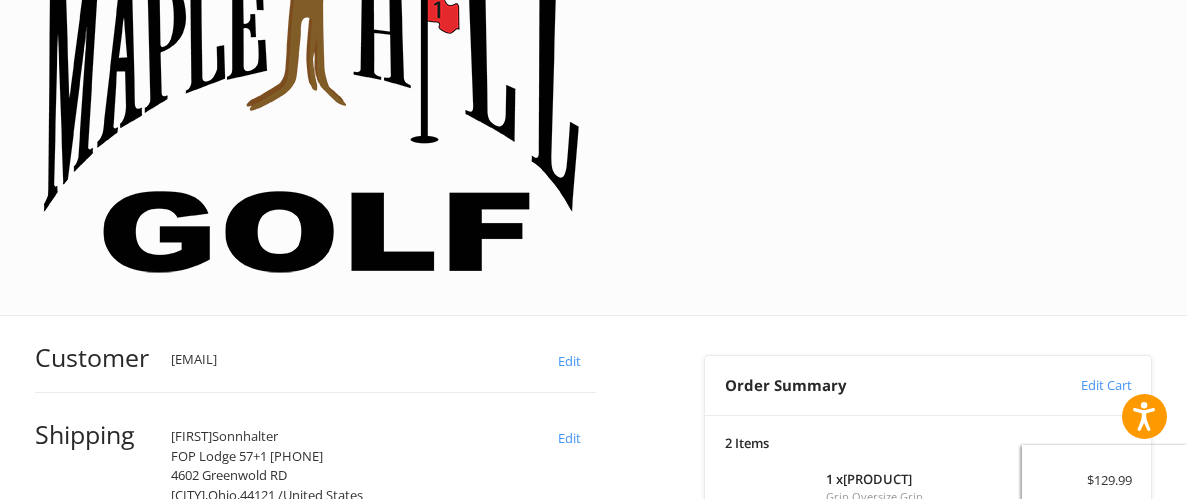 click on "Edit" at bounding box center (569, 607) 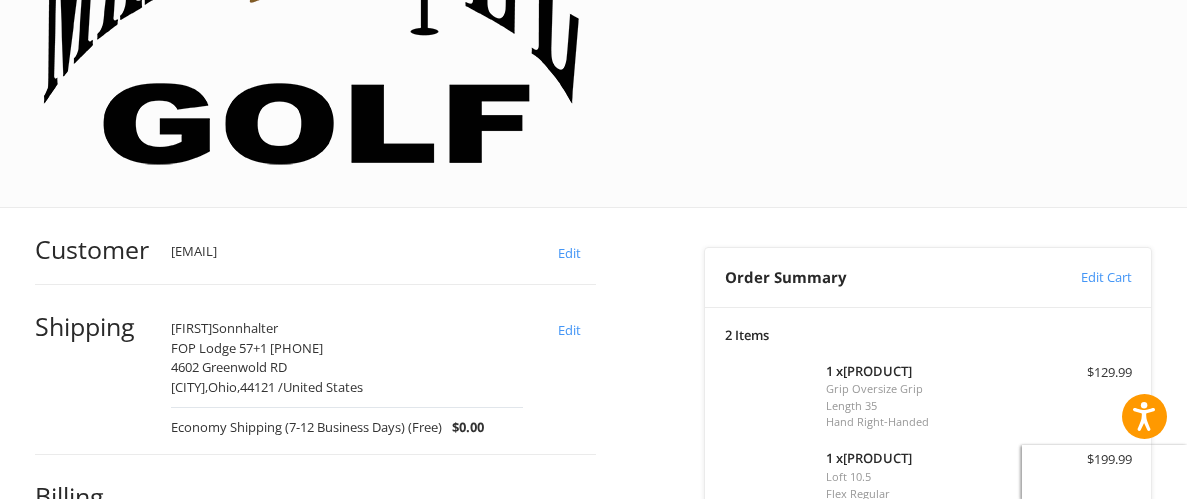 scroll, scrollTop: 424, scrollLeft: 0, axis: vertical 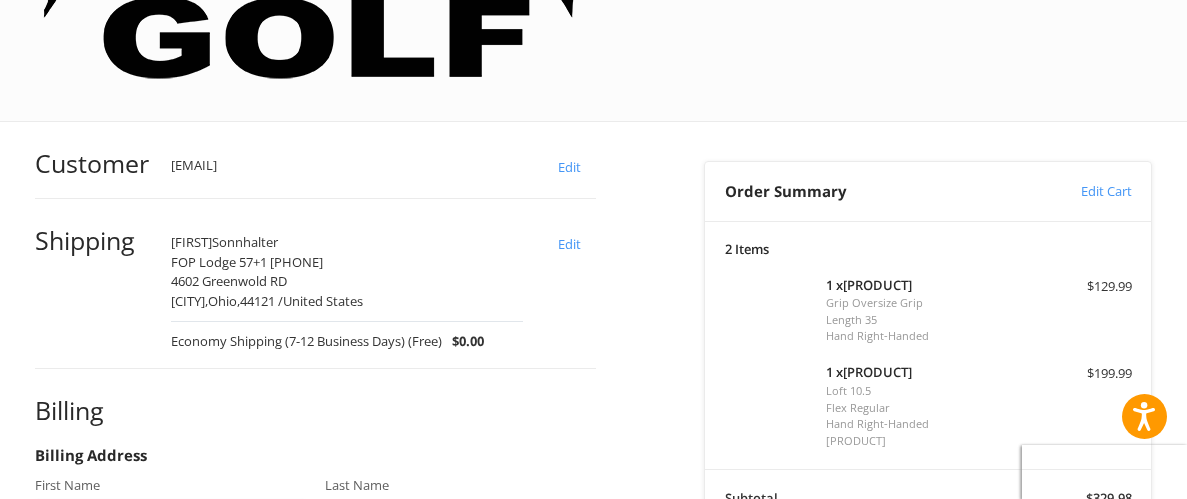 click on "*****" at bounding box center (170, 523) 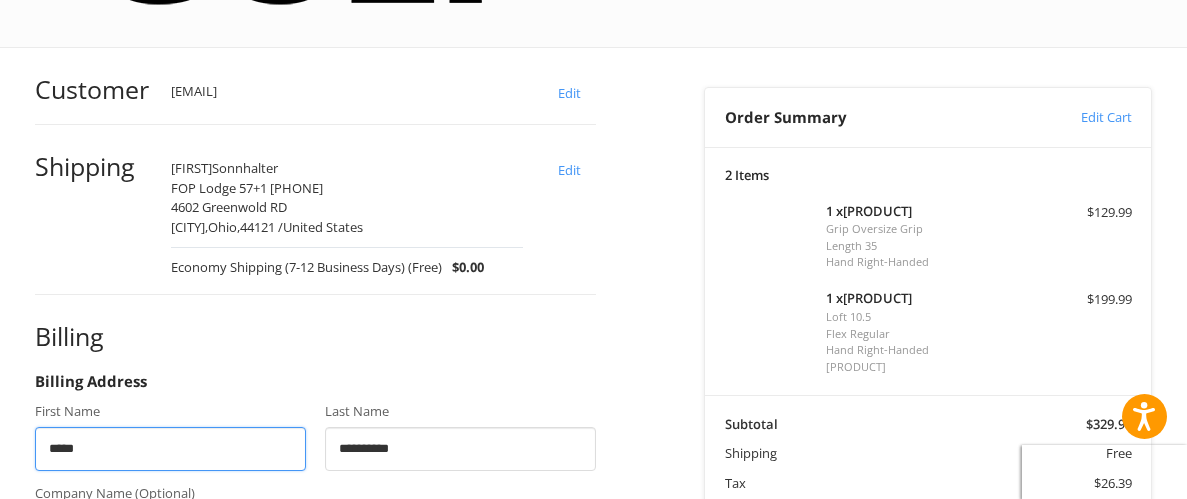 scroll, scrollTop: 499, scrollLeft: 0, axis: vertical 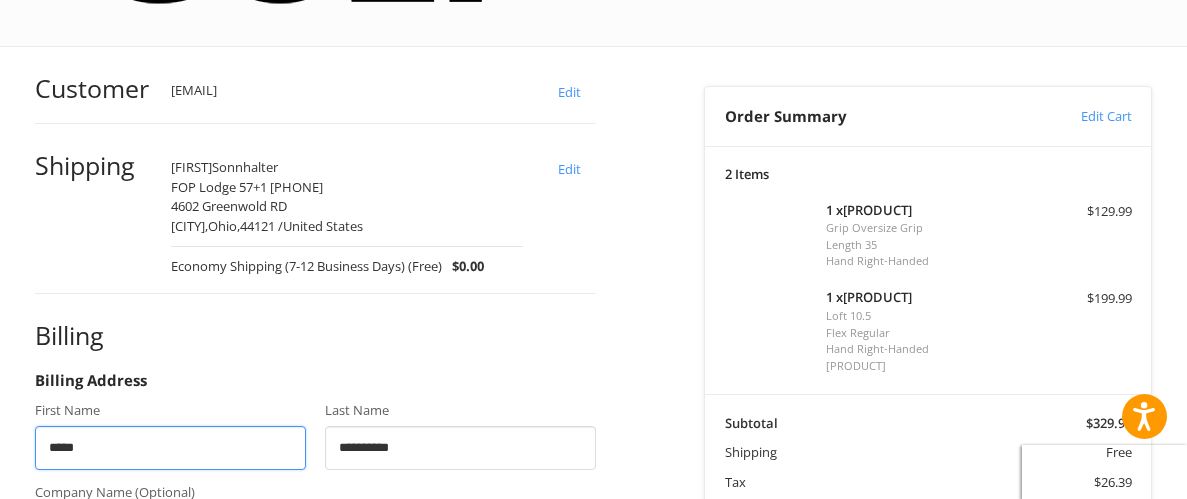 type on "*****" 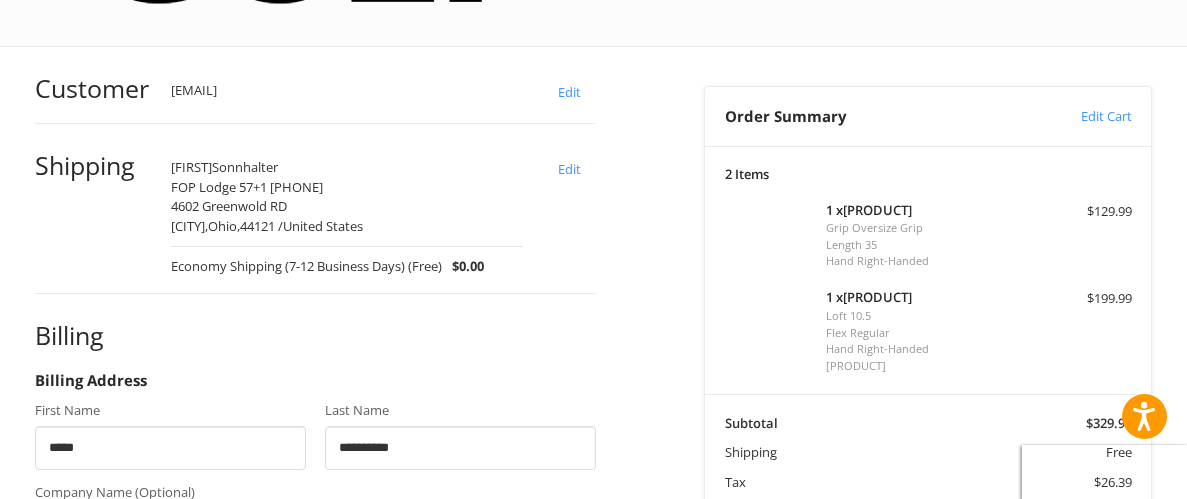 drag, startPoint x: 192, startPoint y: 318, endPoint x: 34, endPoint y: 309, distance: 158.25612 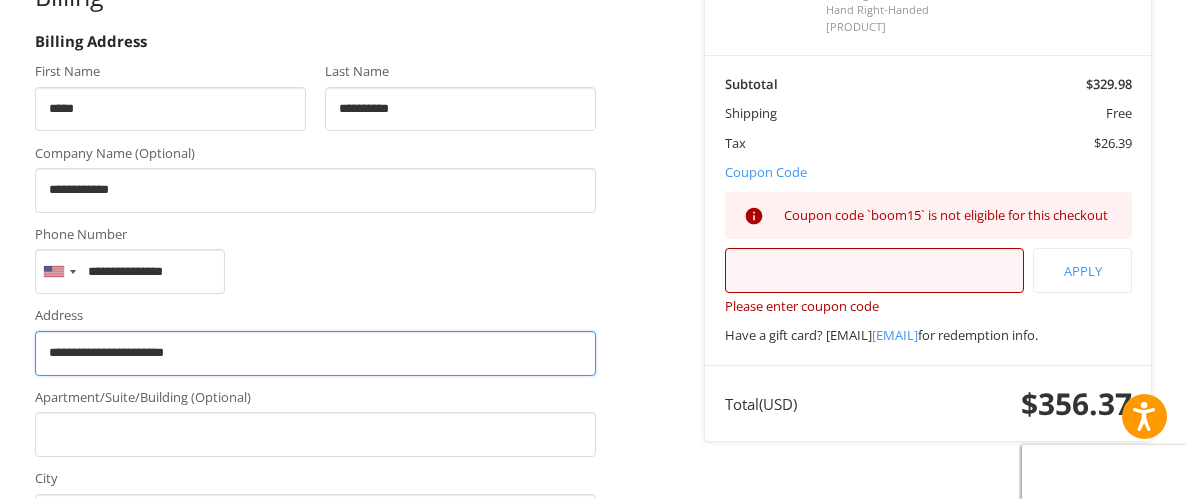 scroll, scrollTop: 844, scrollLeft: 0, axis: vertical 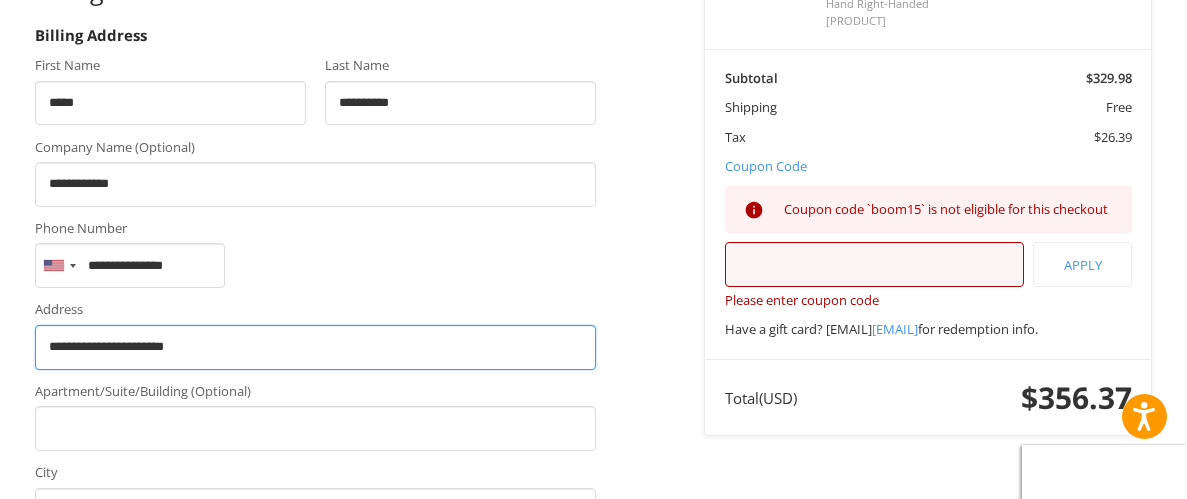 type on "**********" 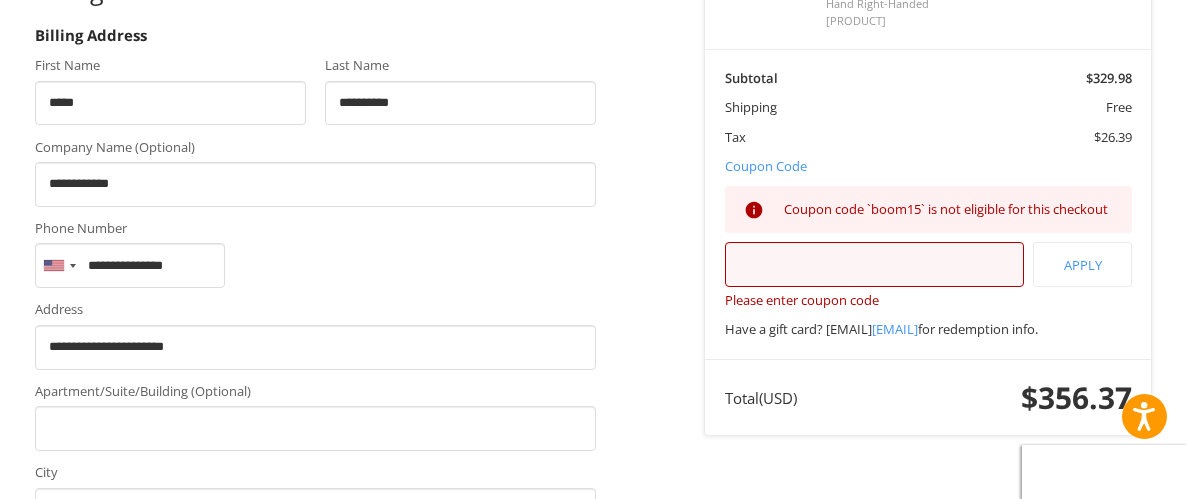 click on "Continue" at bounding box center (98, 755) 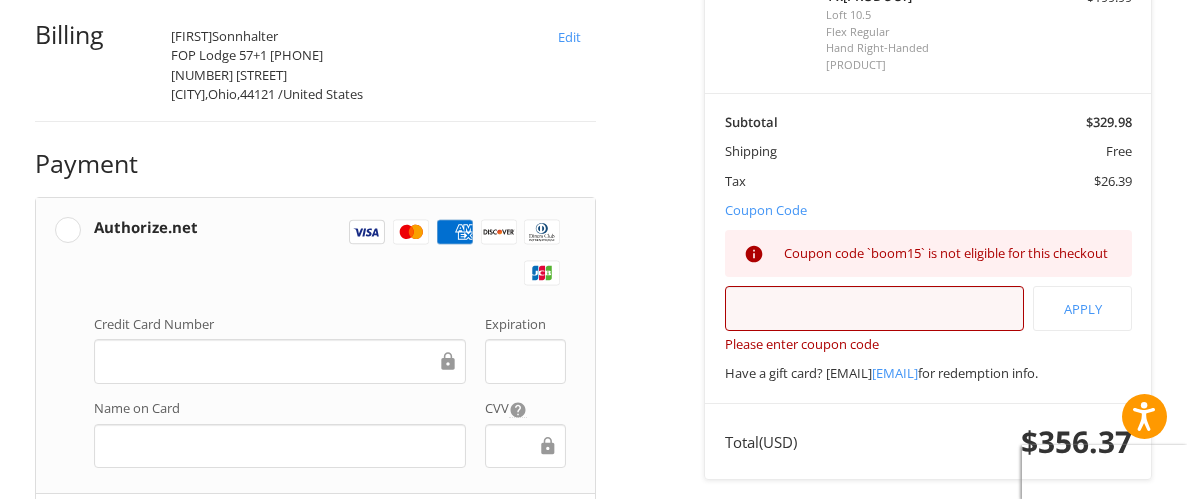 scroll, scrollTop: 819, scrollLeft: 0, axis: vertical 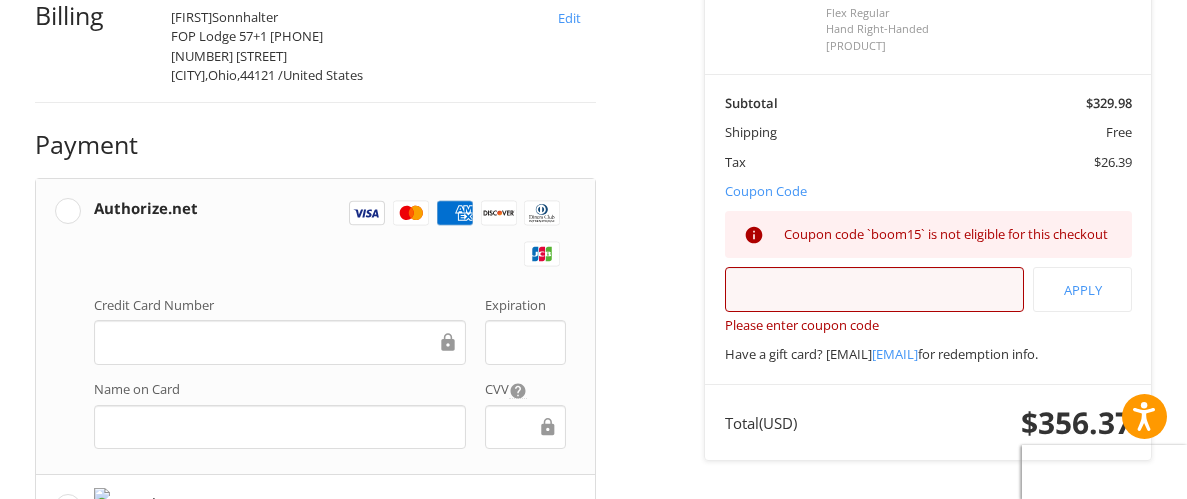 click on "Place Order" at bounding box center [316, 839] 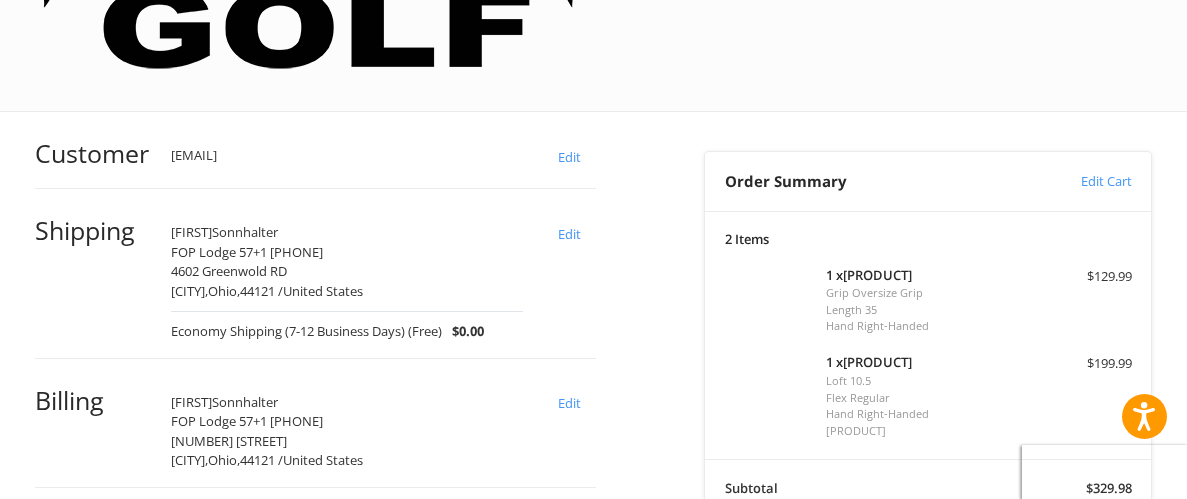 scroll, scrollTop: 437, scrollLeft: 0, axis: vertical 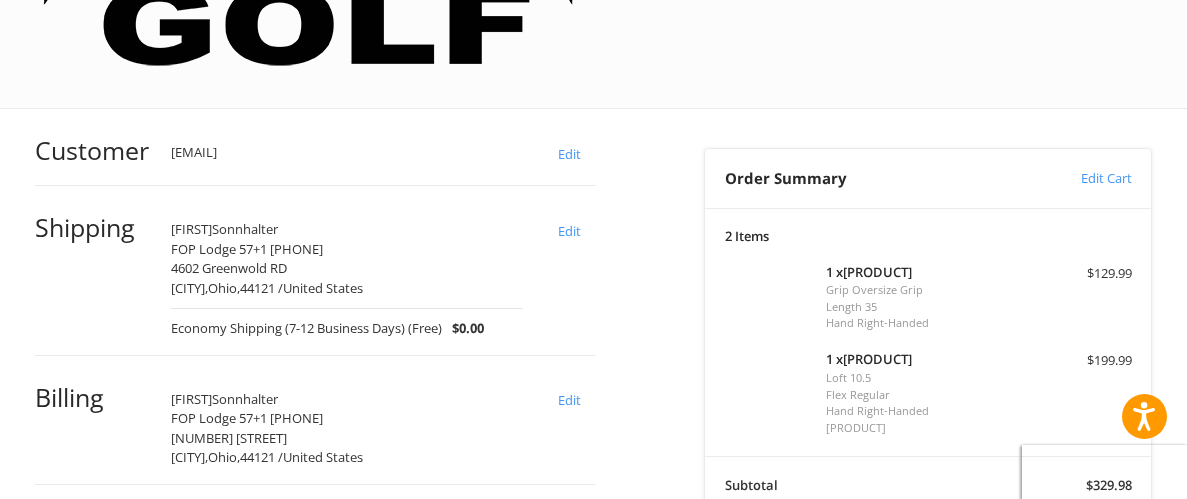 click on "Name on Card" at bounding box center [279, 816] 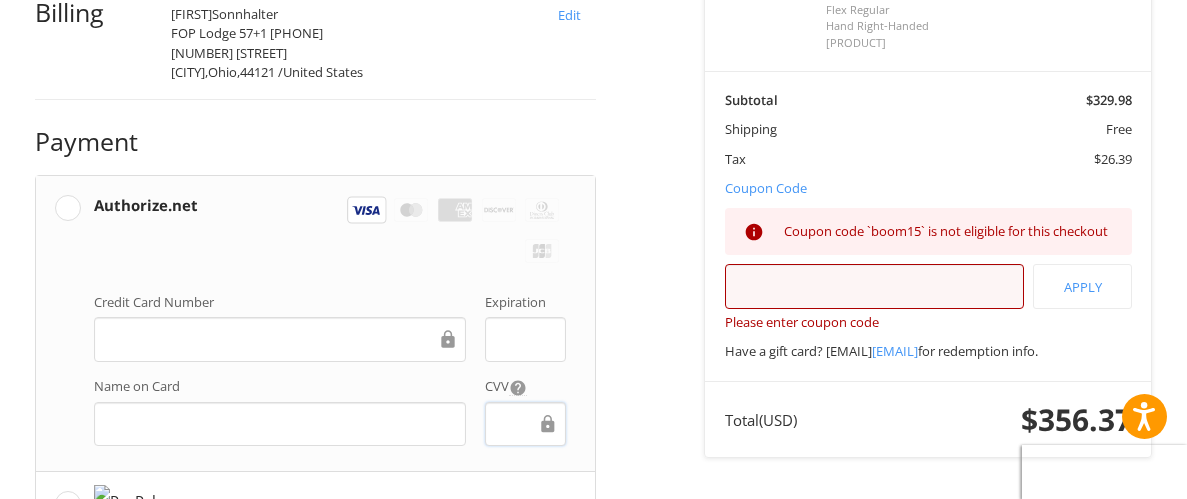 click on "Place Order" at bounding box center (316, 836) 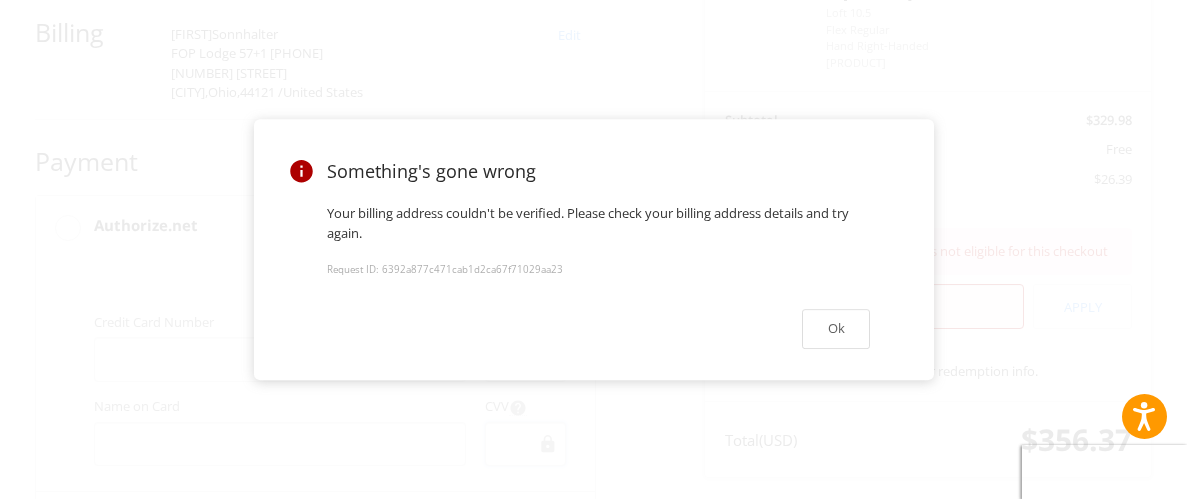 scroll, scrollTop: 822, scrollLeft: 0, axis: vertical 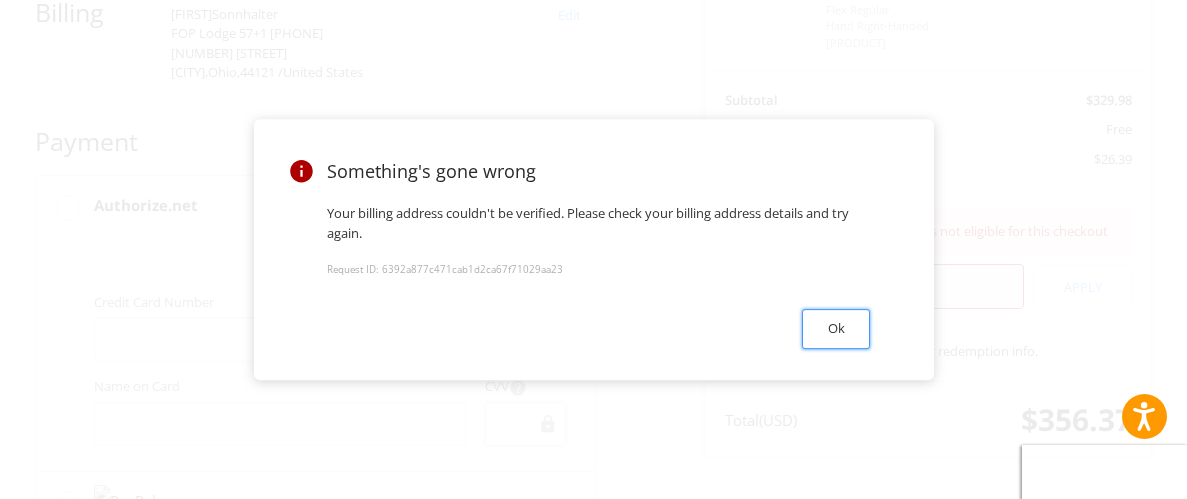 click on "Ok" at bounding box center (836, 328) 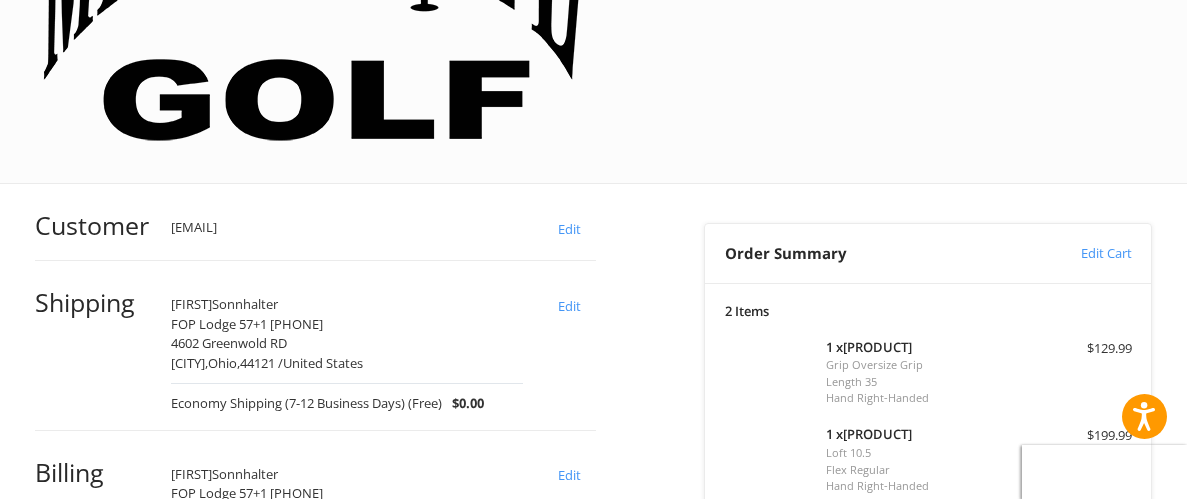 scroll, scrollTop: 344, scrollLeft: 0, axis: vertical 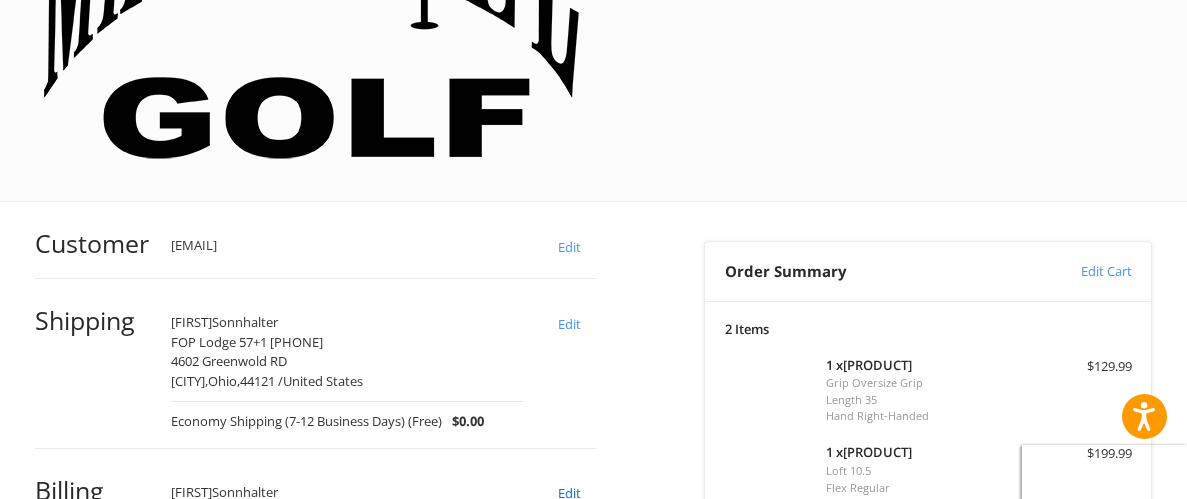 click on "Edit" at bounding box center [569, 493] 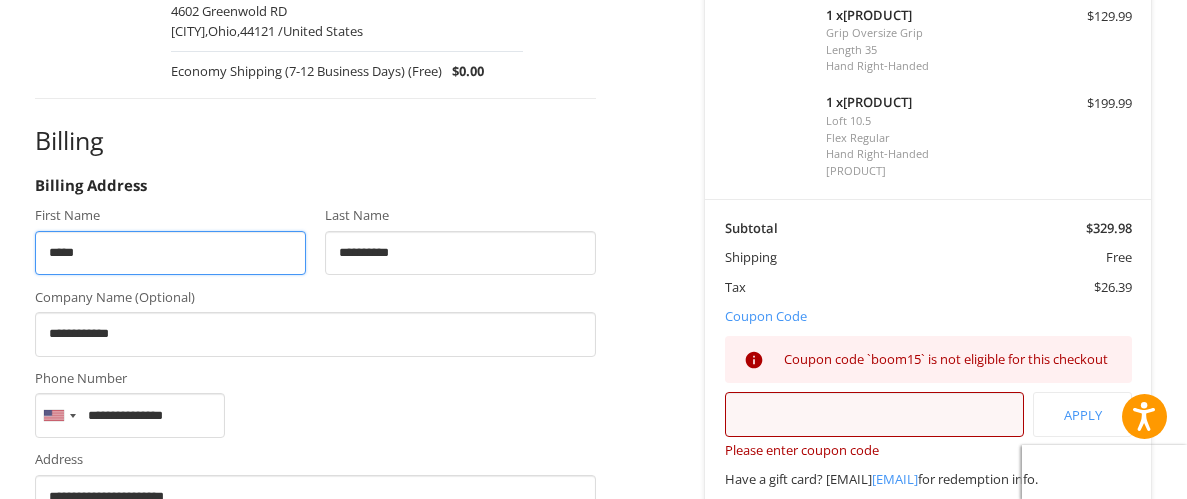 scroll, scrollTop: 693, scrollLeft: 0, axis: vertical 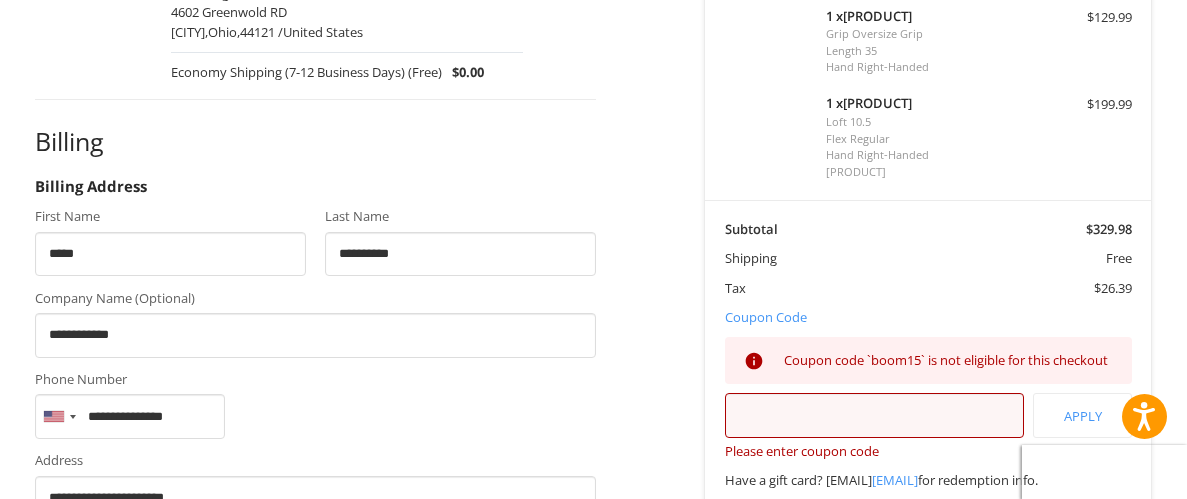 drag, startPoint x: 170, startPoint y: 294, endPoint x: 3, endPoint y: 279, distance: 167.6723 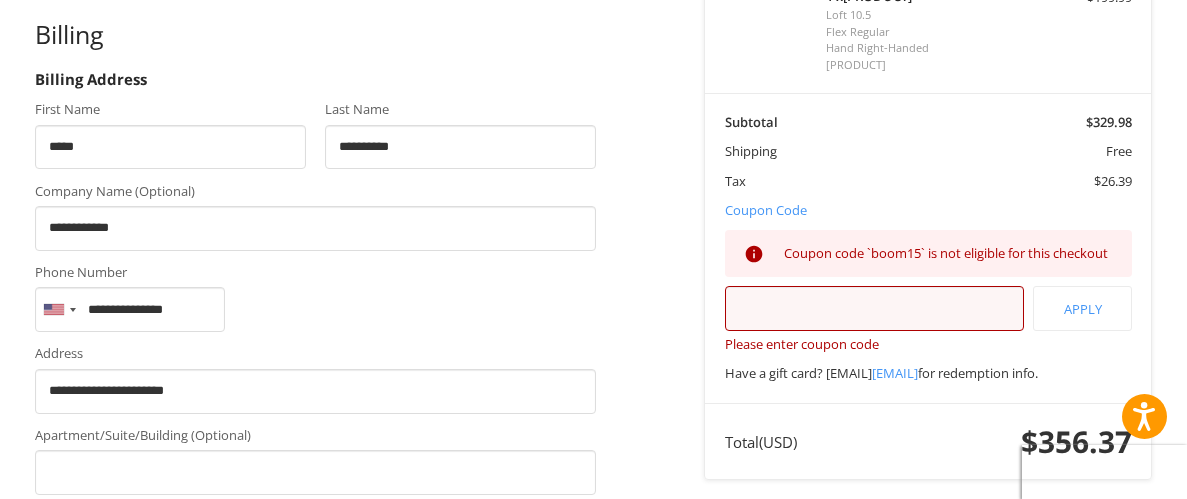 scroll, scrollTop: 801, scrollLeft: 0, axis: vertical 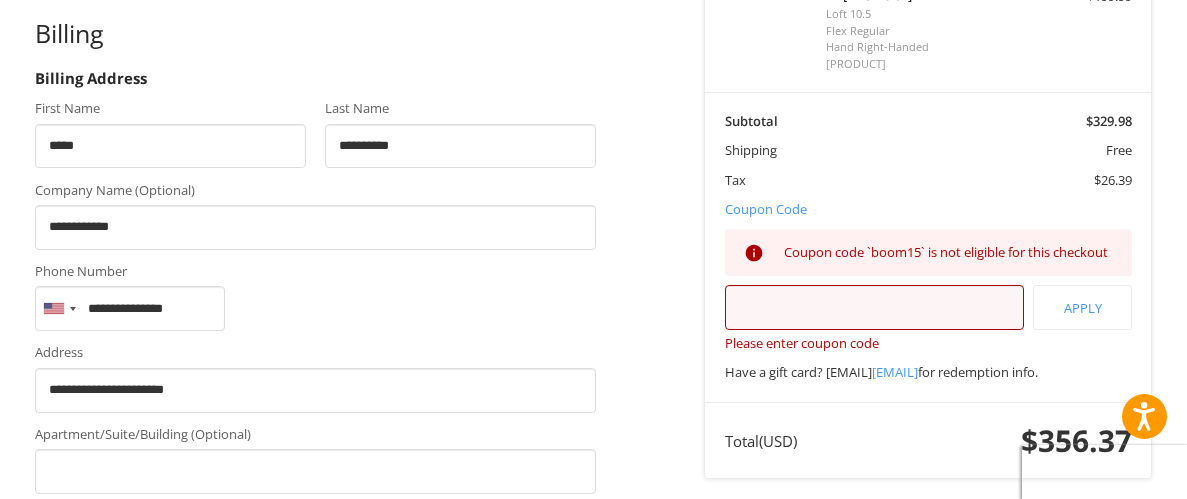 type on "**********" 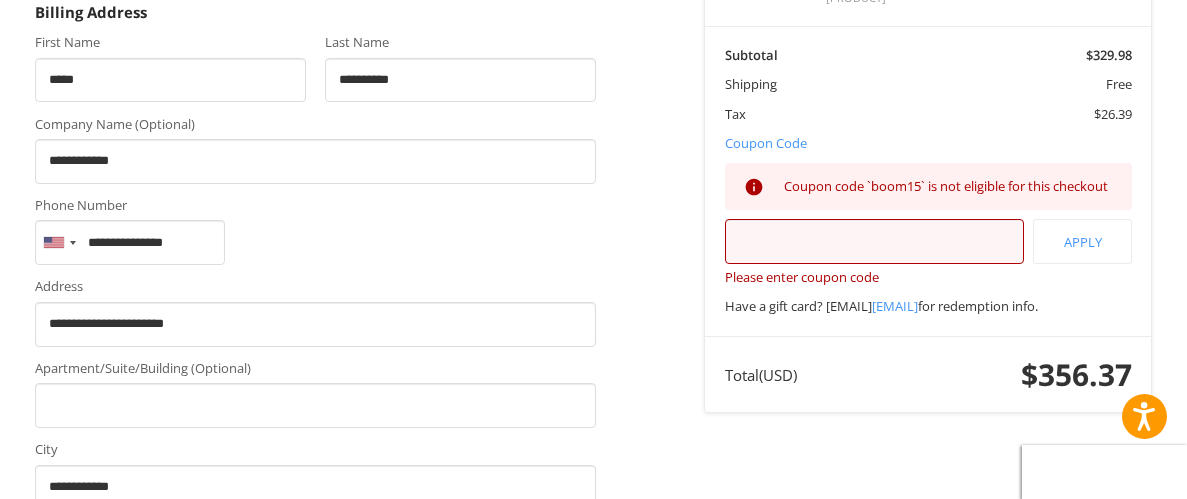 scroll, scrollTop: 865, scrollLeft: 0, axis: vertical 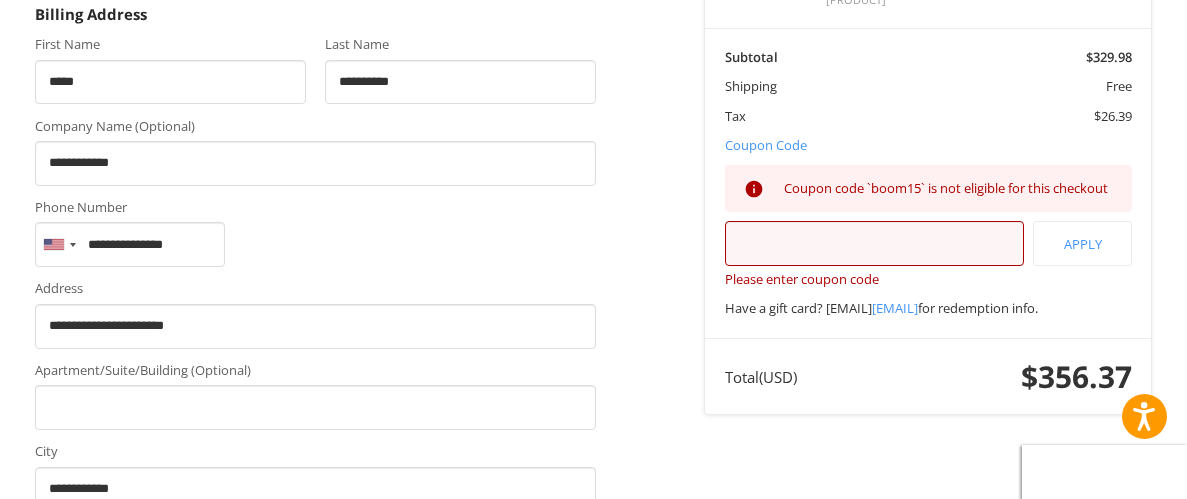 type on "*****" 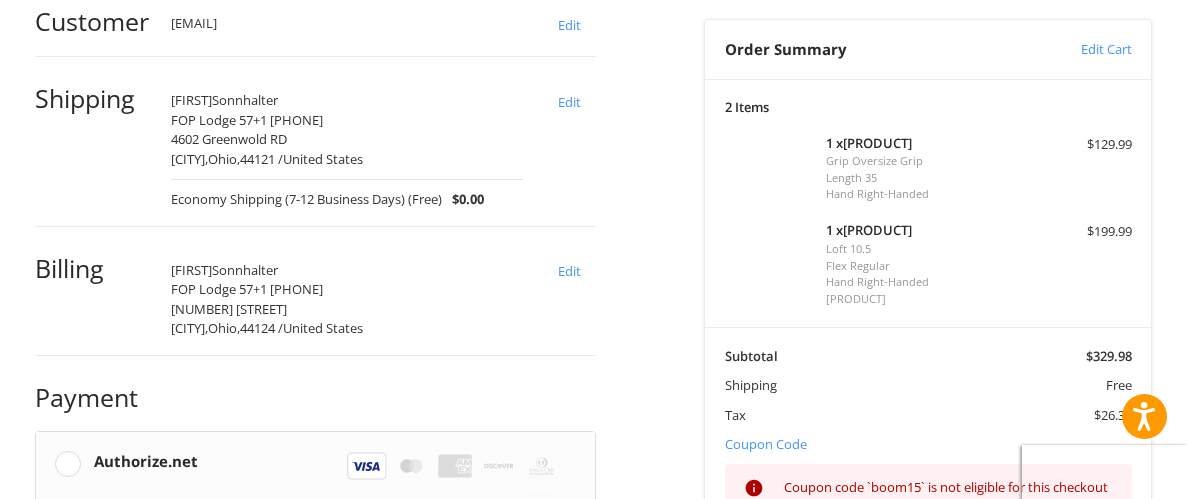 scroll, scrollTop: 589, scrollLeft: 0, axis: vertical 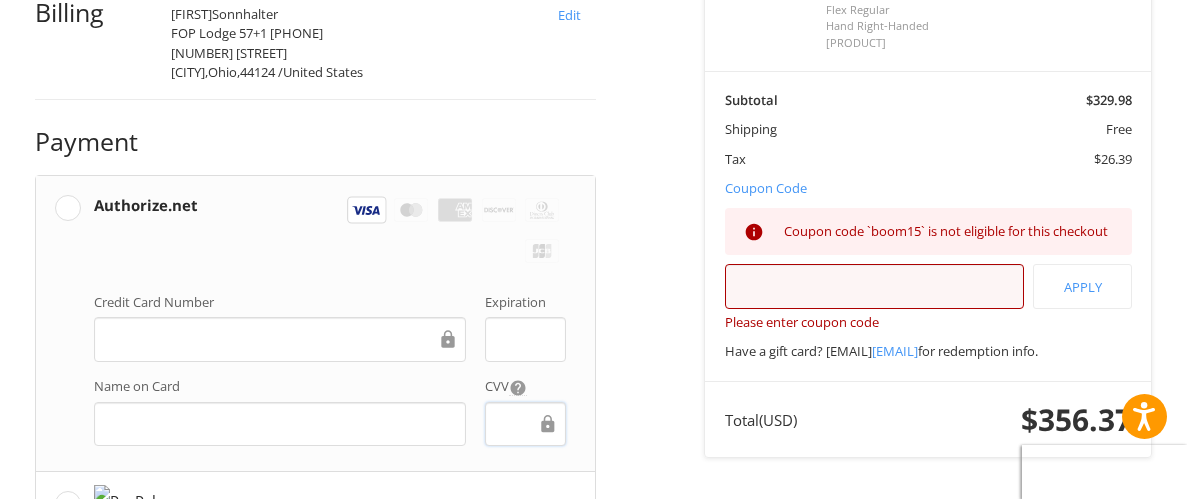 click on "Place Order" at bounding box center [316, 836] 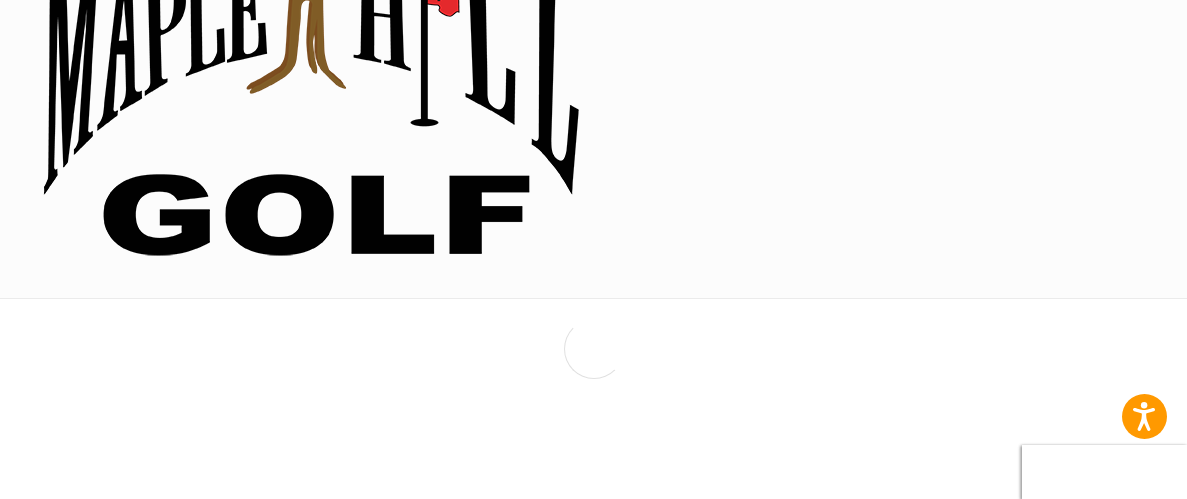 scroll, scrollTop: 0, scrollLeft: 0, axis: both 